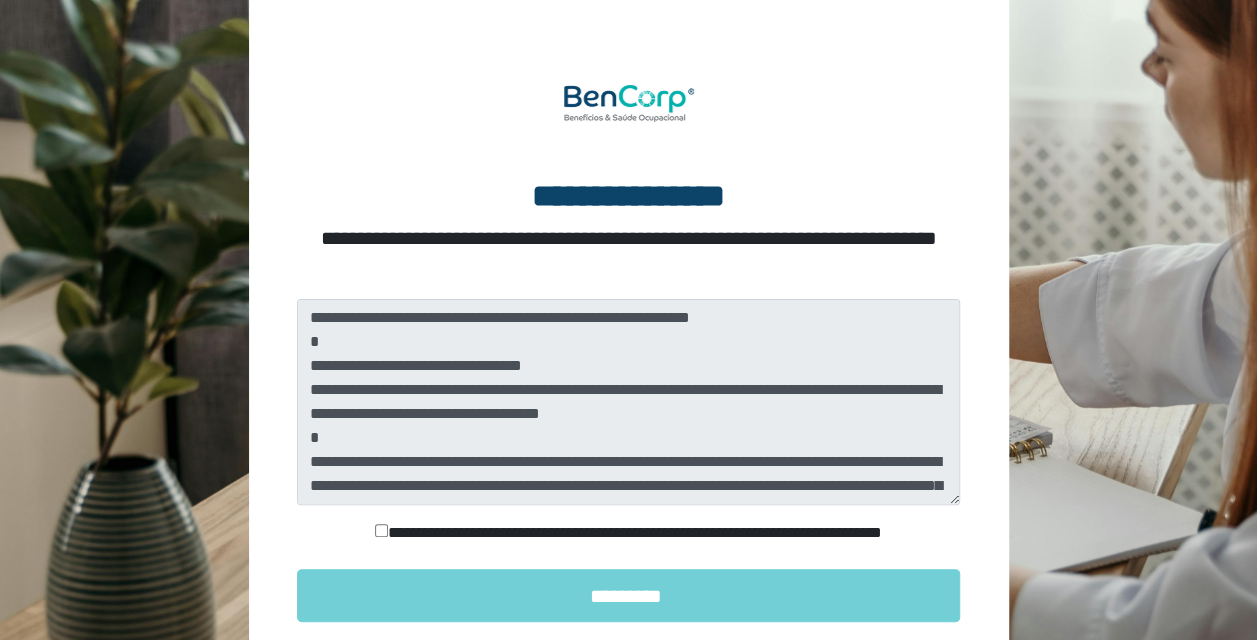 scroll, scrollTop: 239, scrollLeft: 0, axis: vertical 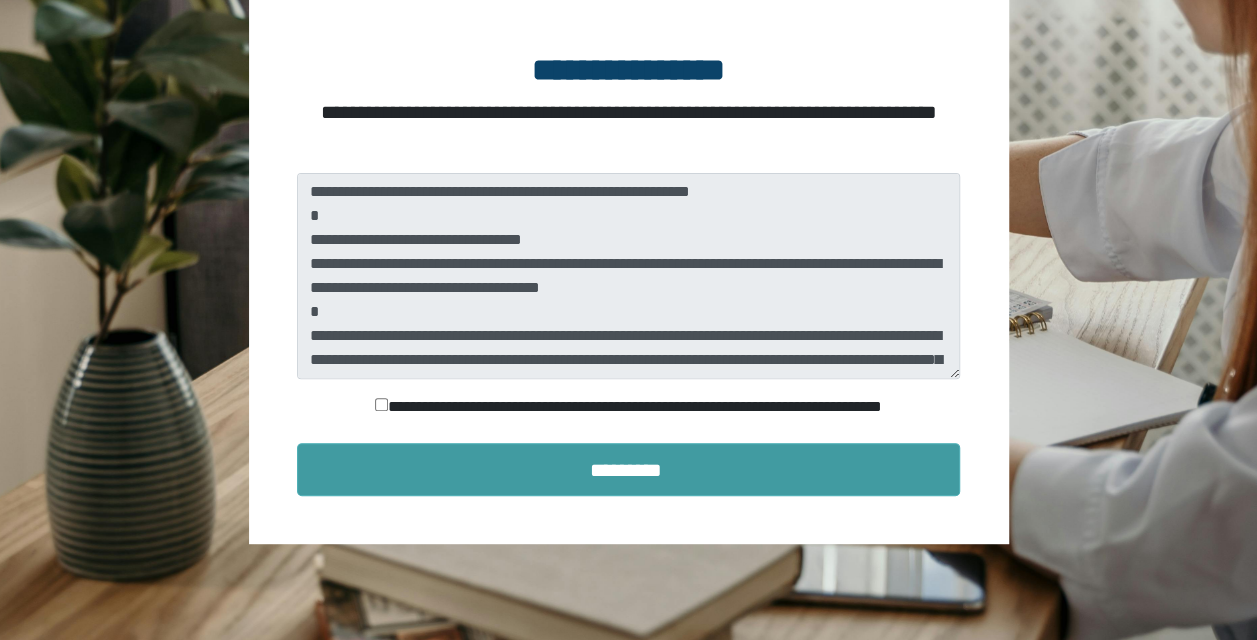click on "*********" at bounding box center (629, 470) 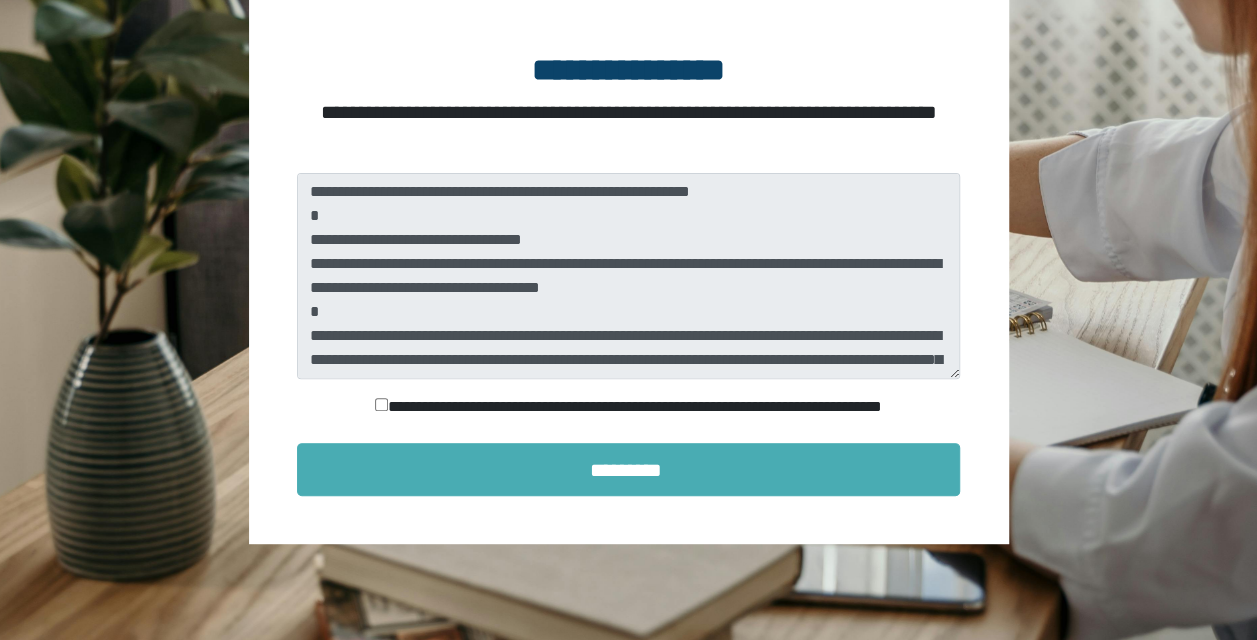 scroll, scrollTop: 101, scrollLeft: 0, axis: vertical 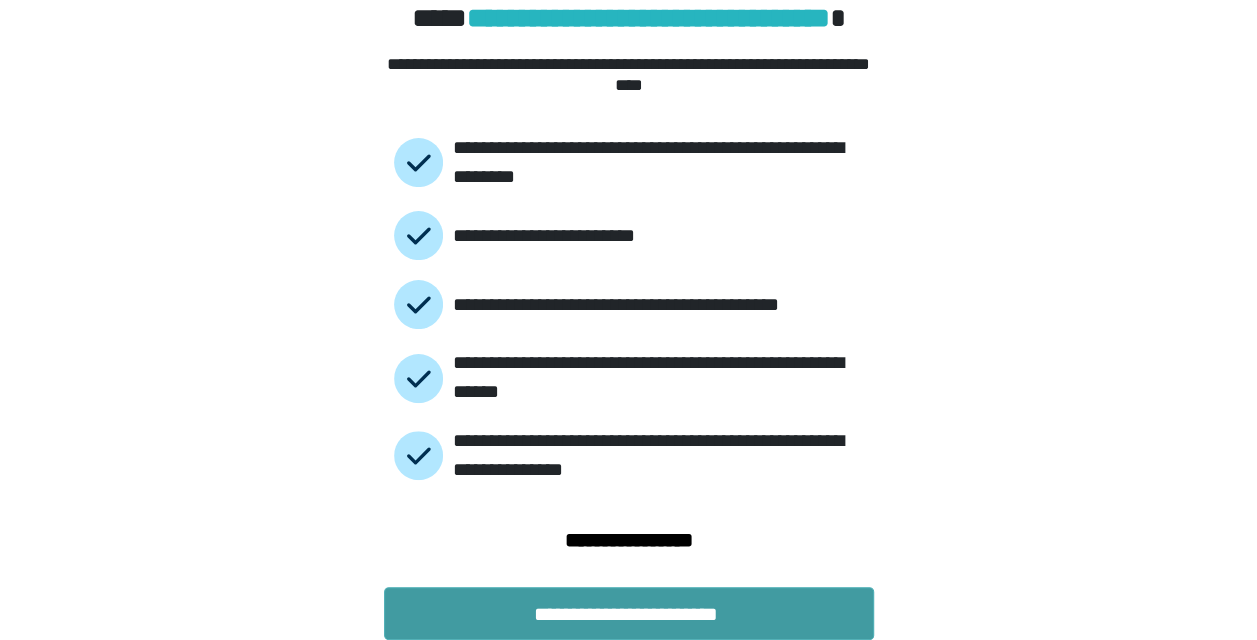 click on "**********" at bounding box center (629, 614) 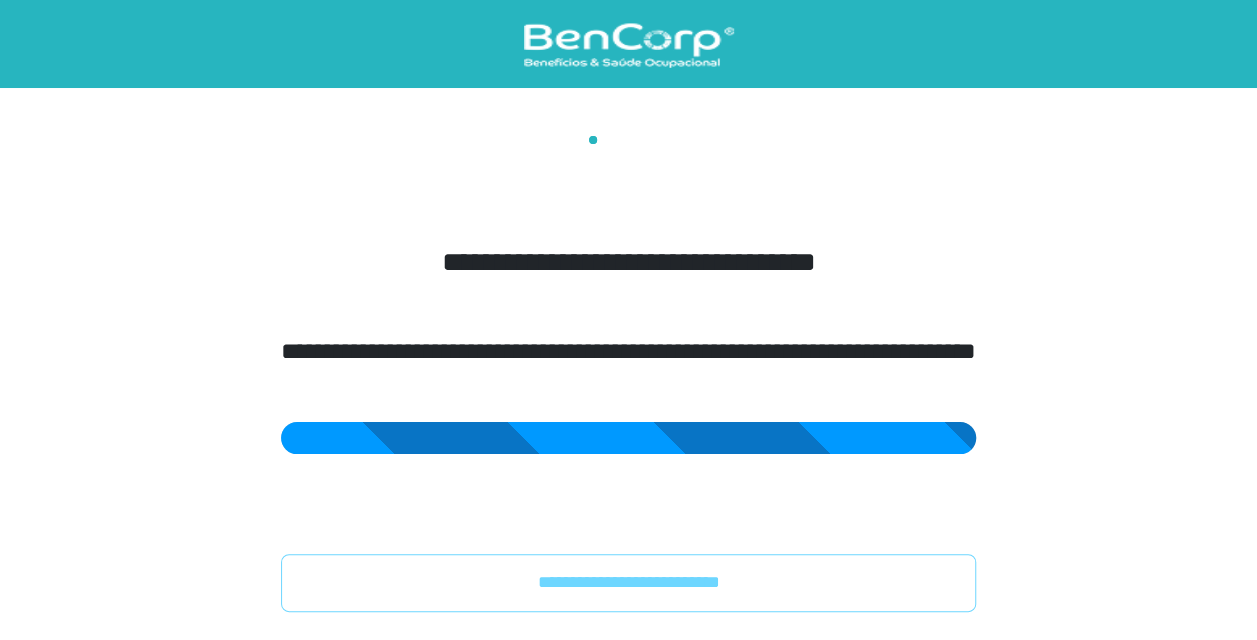 scroll, scrollTop: 0, scrollLeft: 0, axis: both 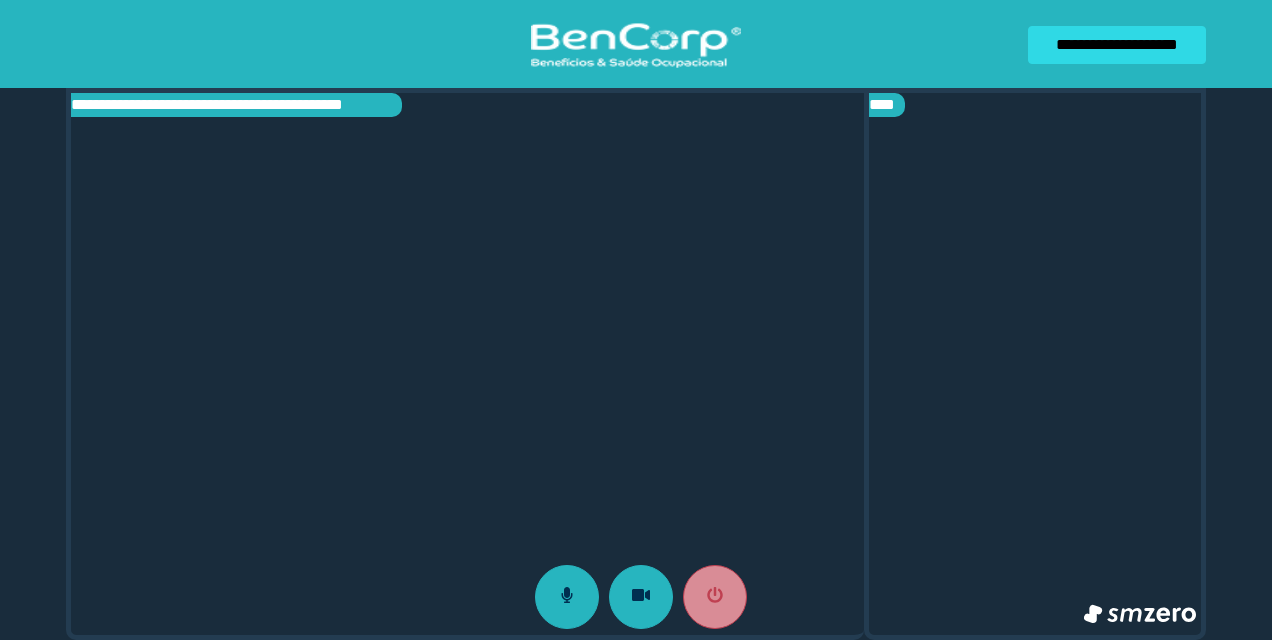 click at bounding box center (467, 364) 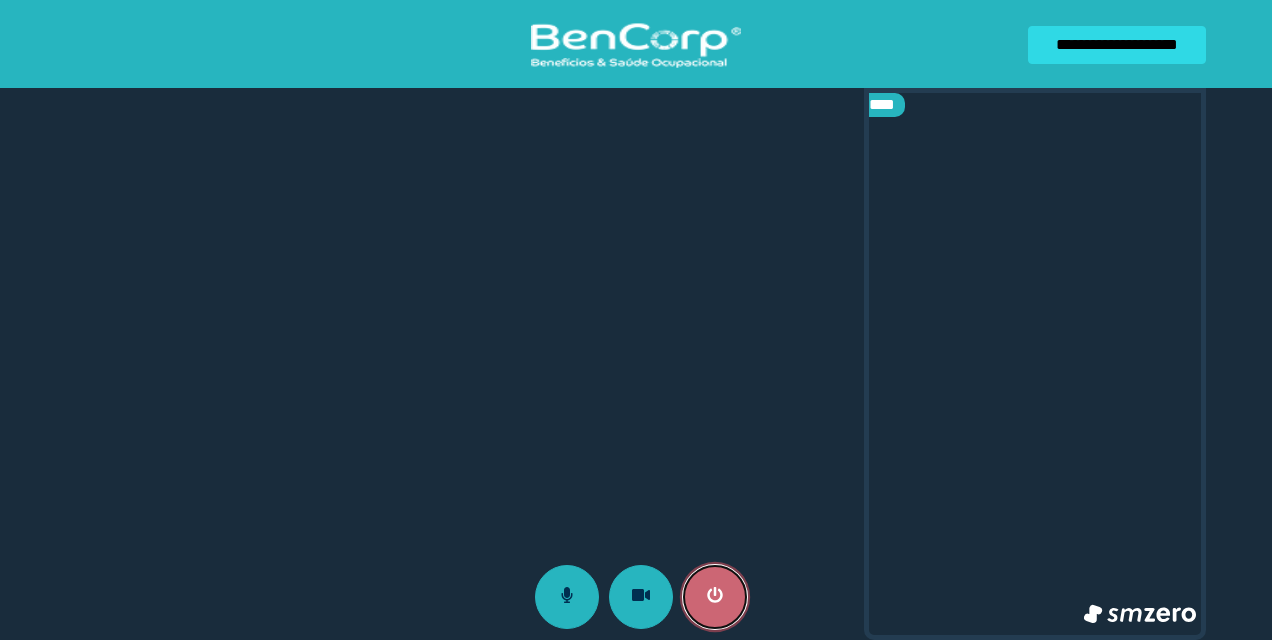 click at bounding box center [715, 597] 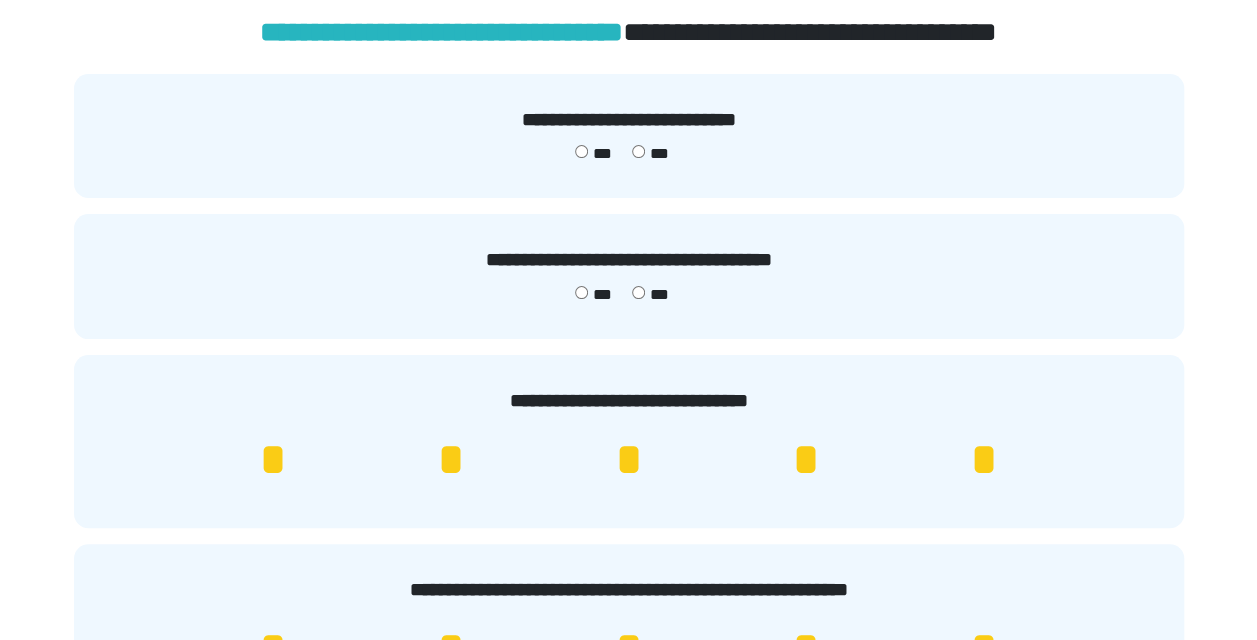 scroll, scrollTop: 200, scrollLeft: 0, axis: vertical 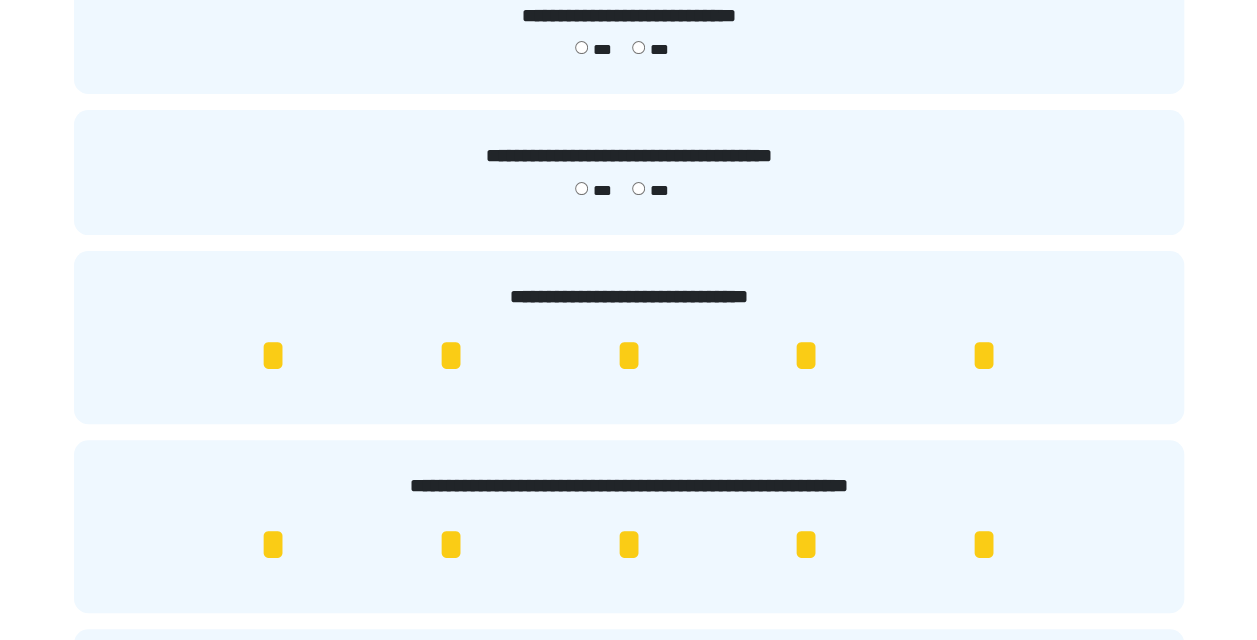 click on "*" at bounding box center (984, 356) 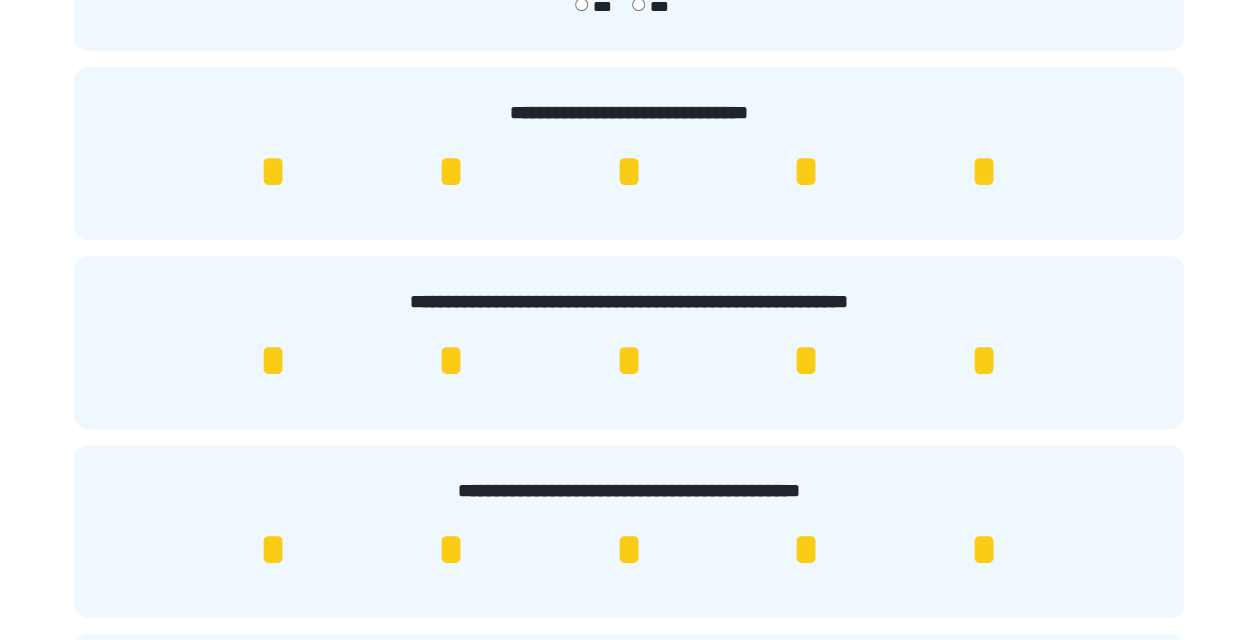 scroll, scrollTop: 400, scrollLeft: 0, axis: vertical 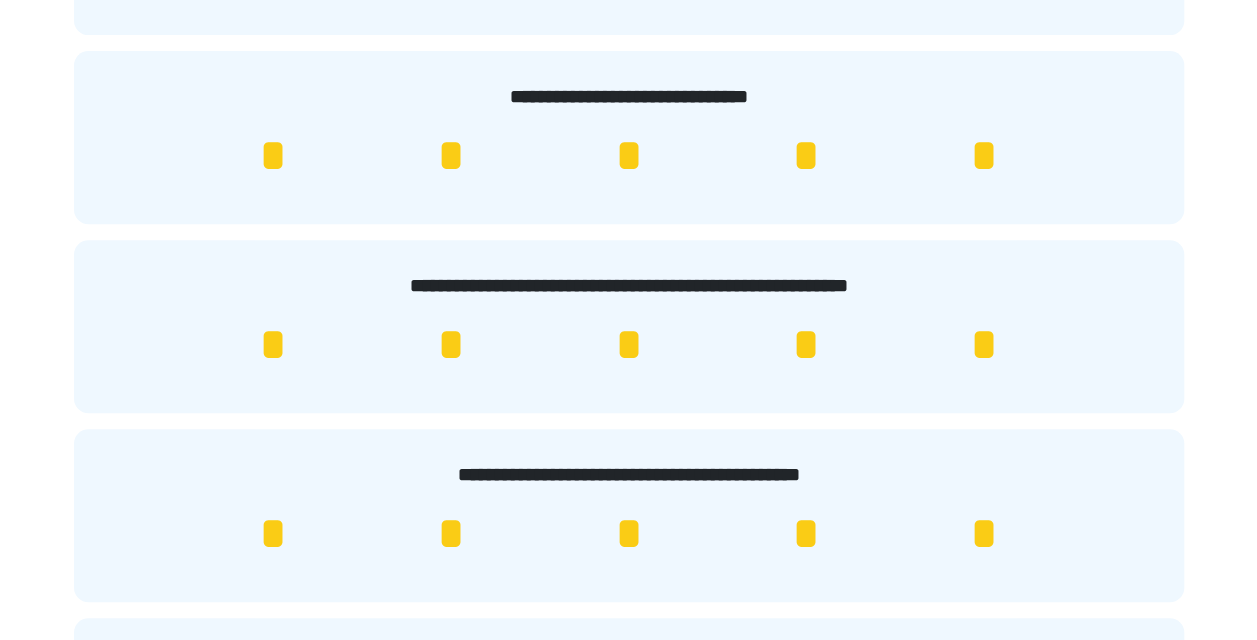 click on "*" at bounding box center [451, 345] 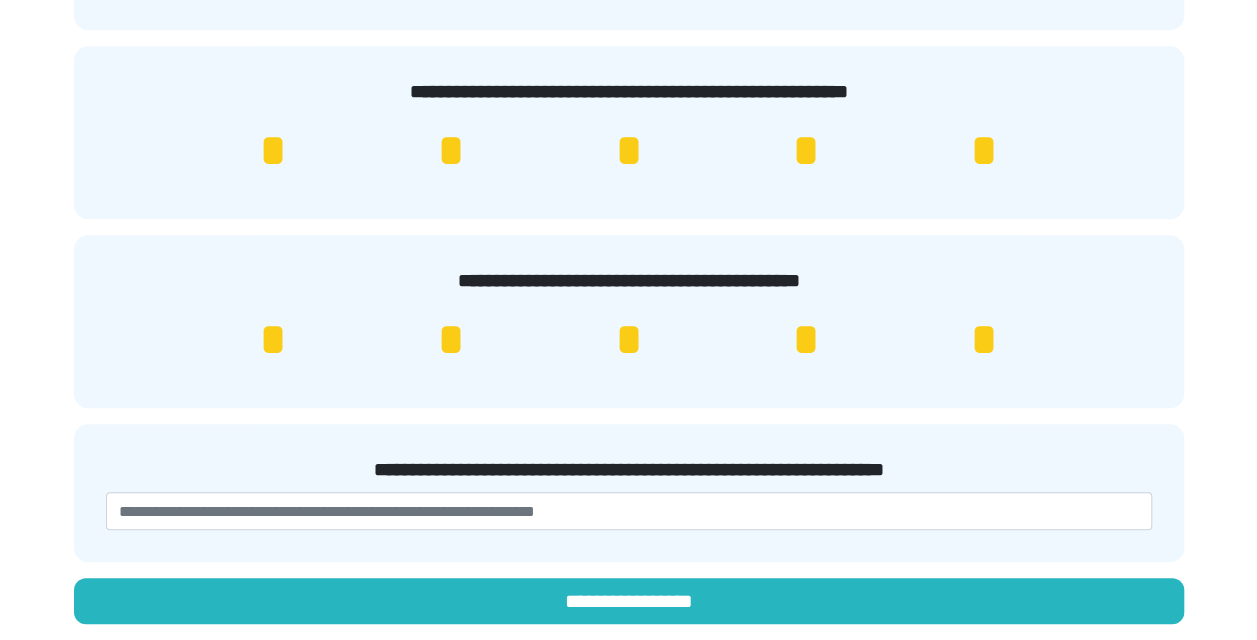 scroll, scrollTop: 594, scrollLeft: 0, axis: vertical 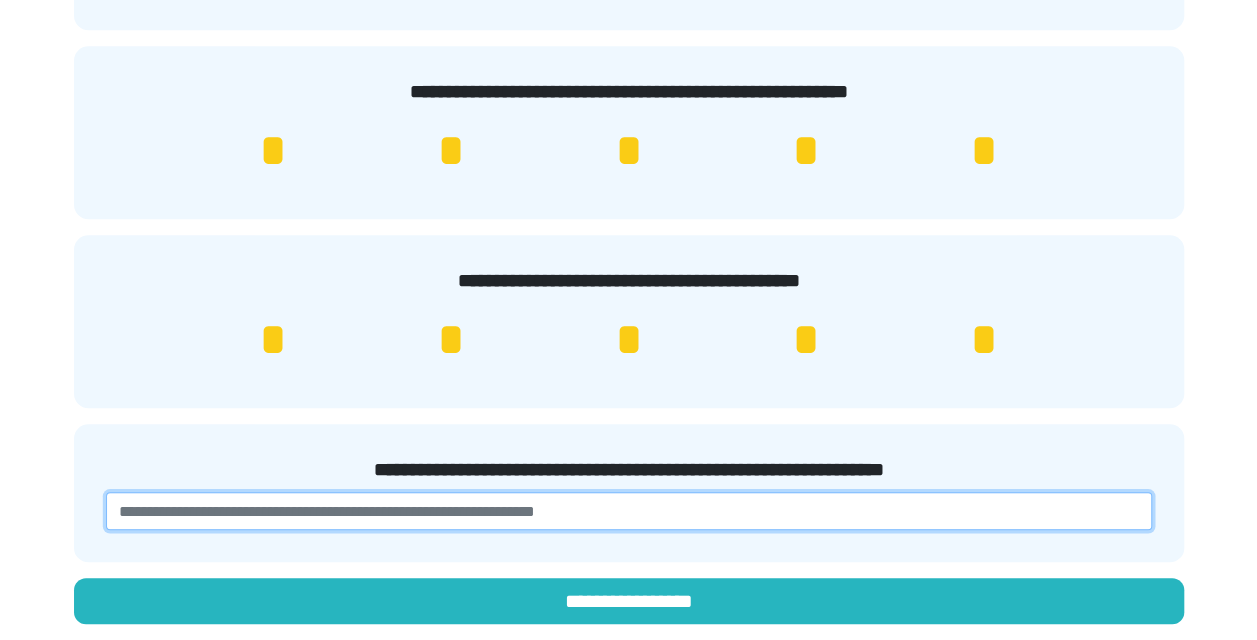 click at bounding box center (629, 511) 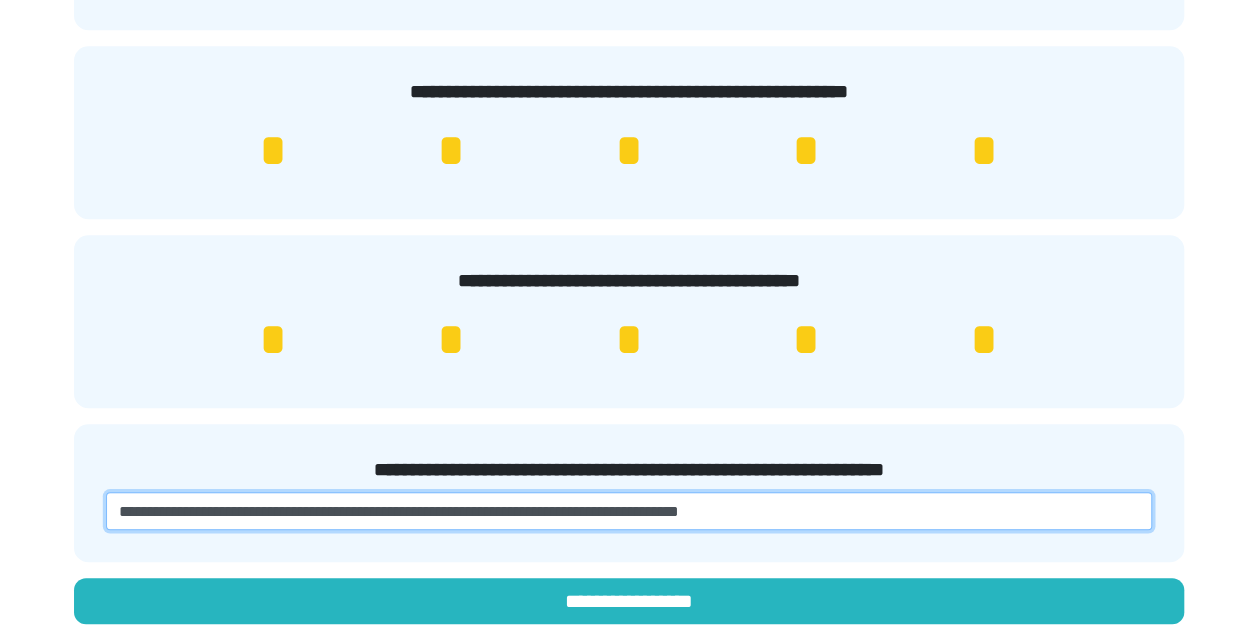 drag, startPoint x: 827, startPoint y: 512, endPoint x: 74, endPoint y: 551, distance: 754.0093 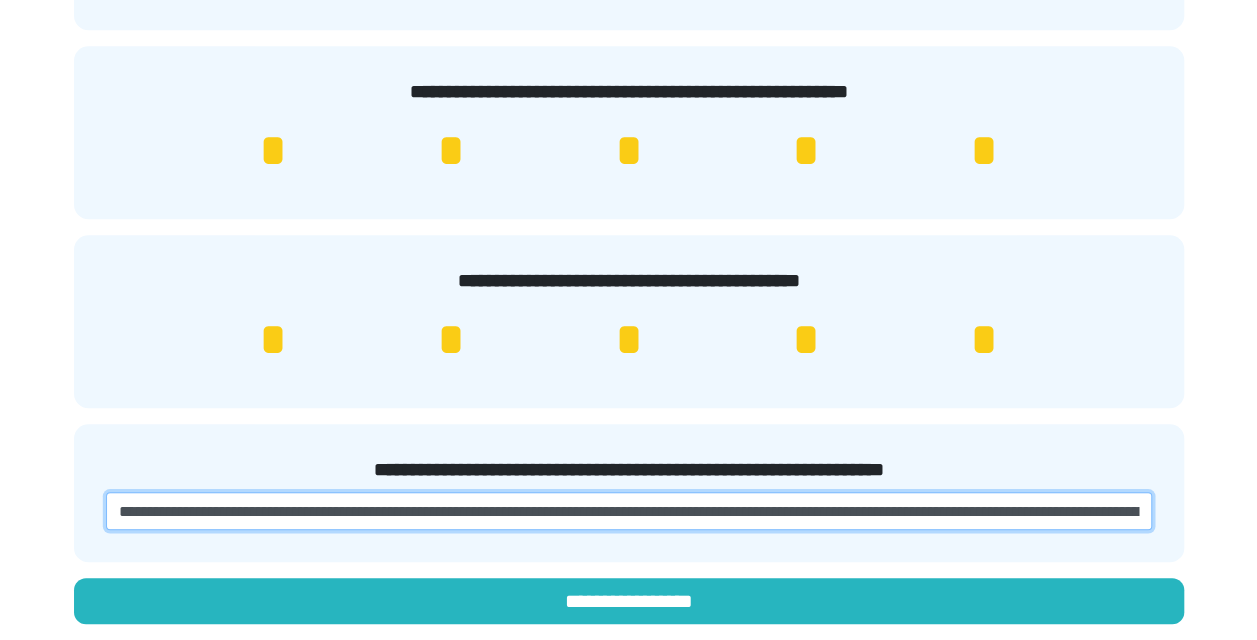 scroll, scrollTop: 0, scrollLeft: 634, axis: horizontal 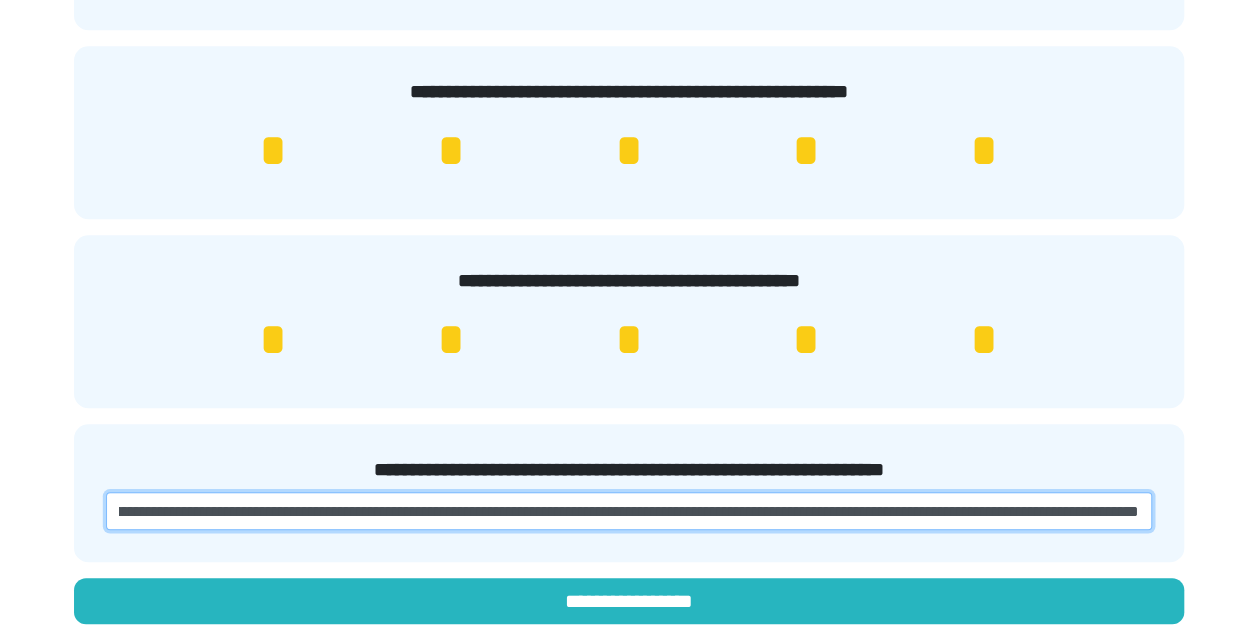 drag, startPoint x: 910, startPoint y: 502, endPoint x: 1169, endPoint y: 499, distance: 259.01736 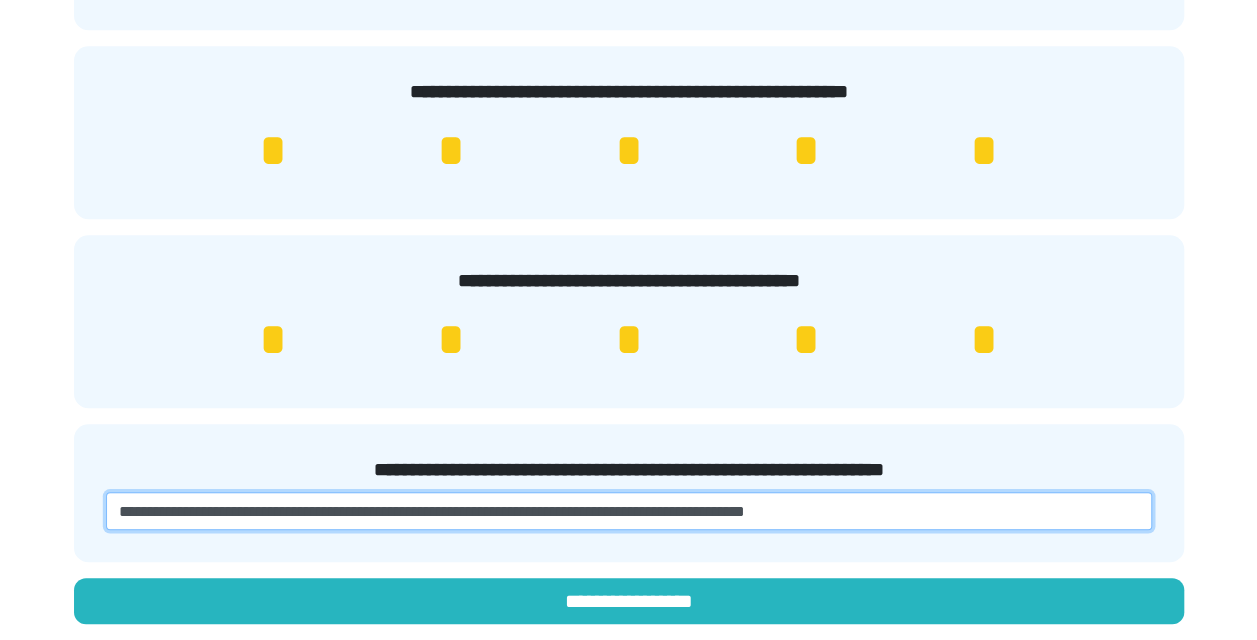 scroll, scrollTop: 0, scrollLeft: 0, axis: both 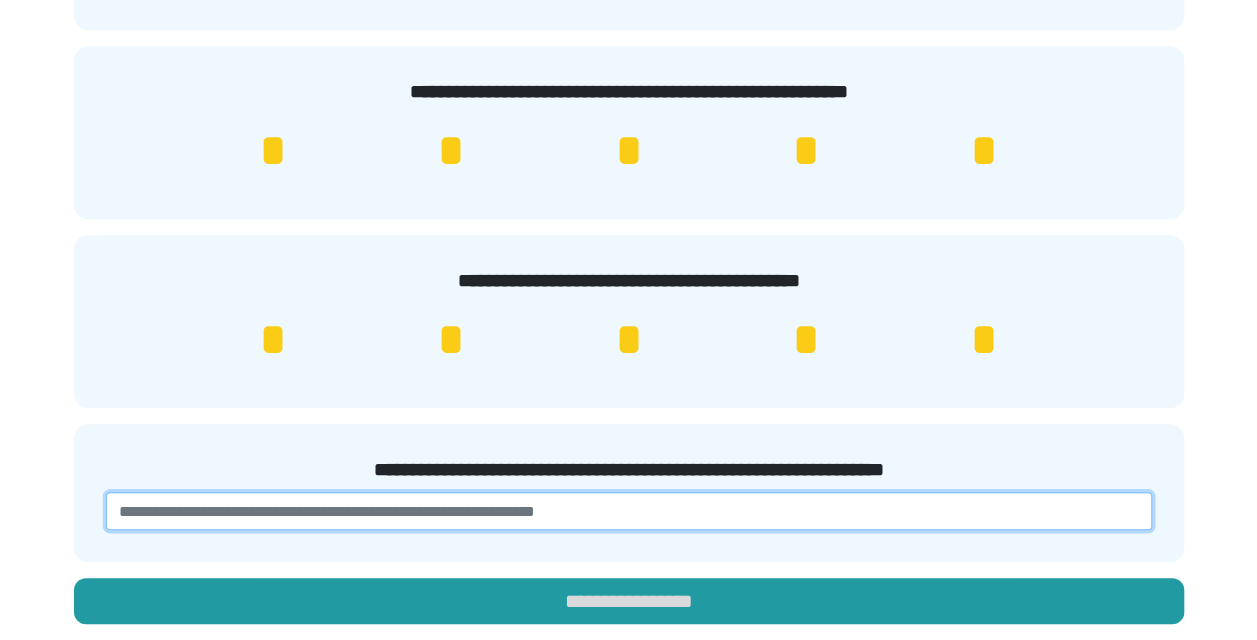 type 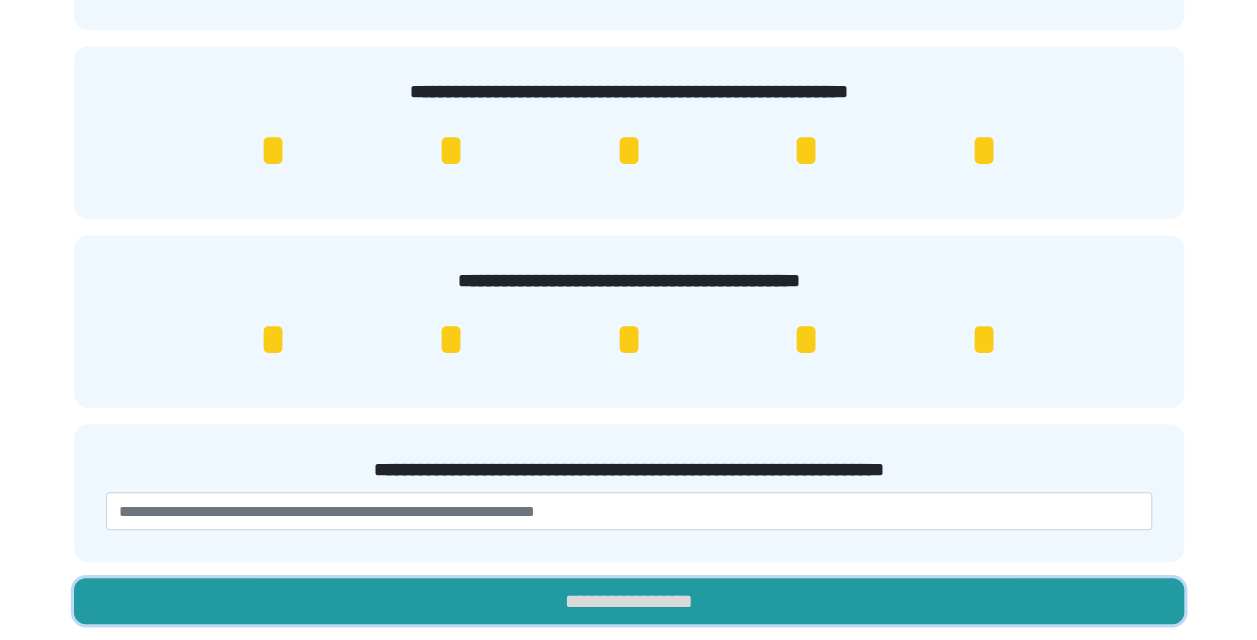 click on "**********" at bounding box center (629, 601) 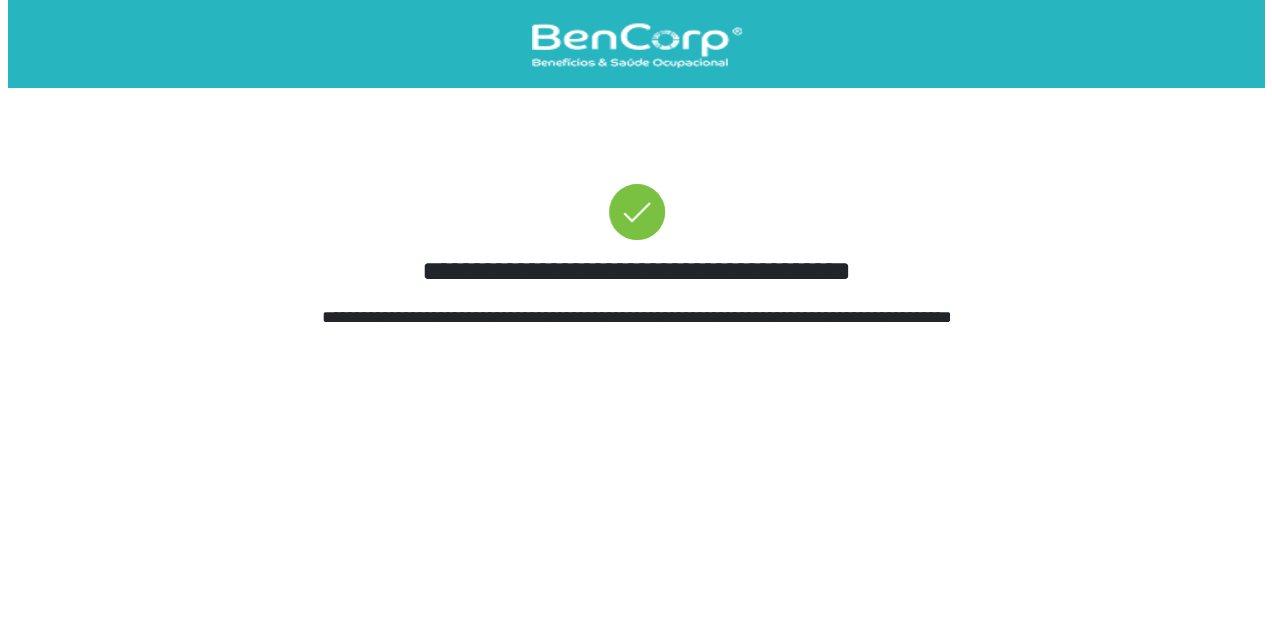 scroll, scrollTop: 0, scrollLeft: 0, axis: both 